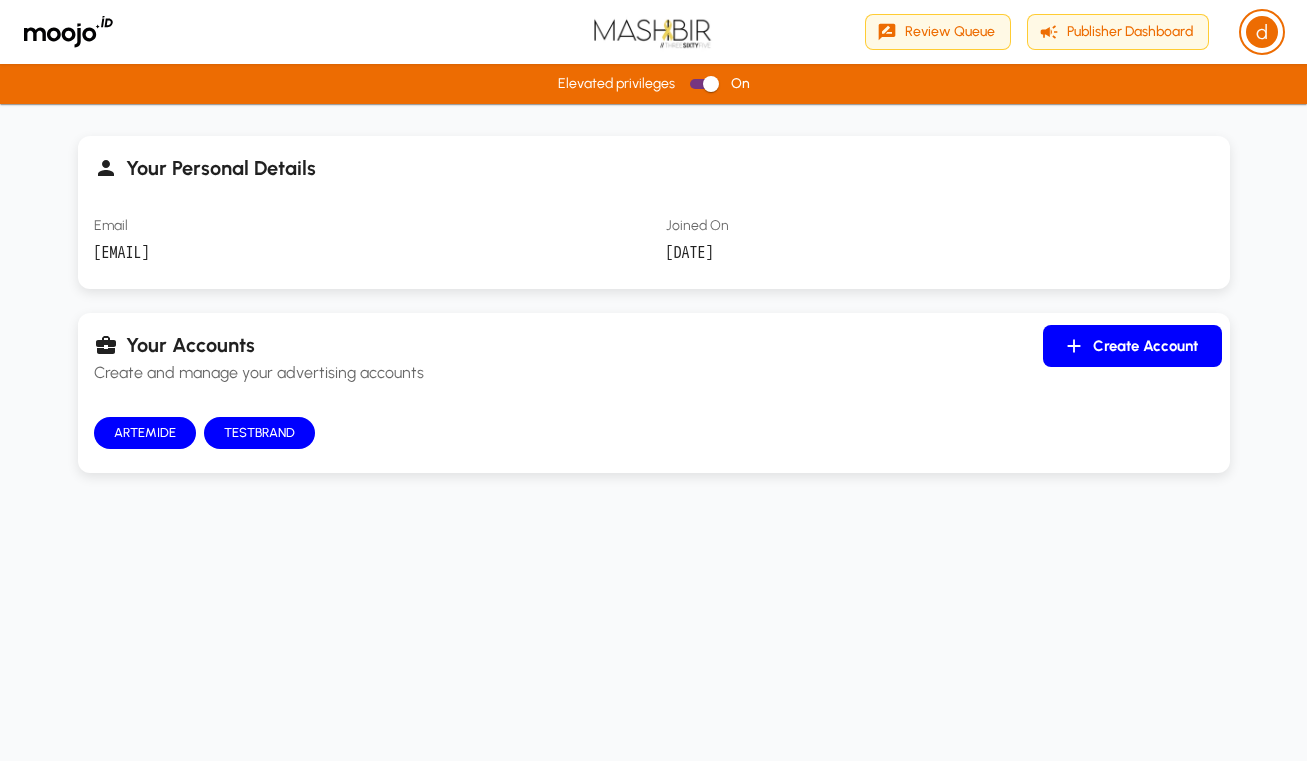 scroll, scrollTop: 0, scrollLeft: 0, axis: both 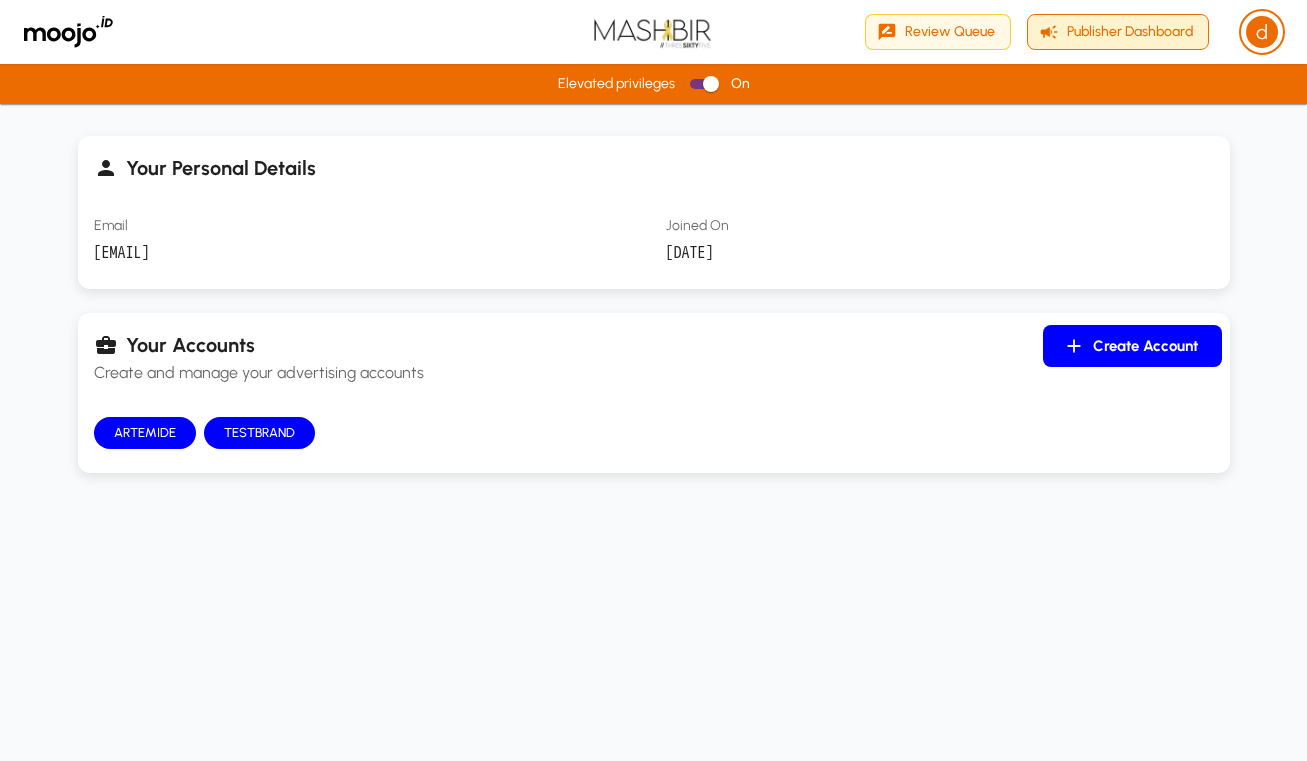 click on "Publisher Dashboard" at bounding box center (1118, 32) 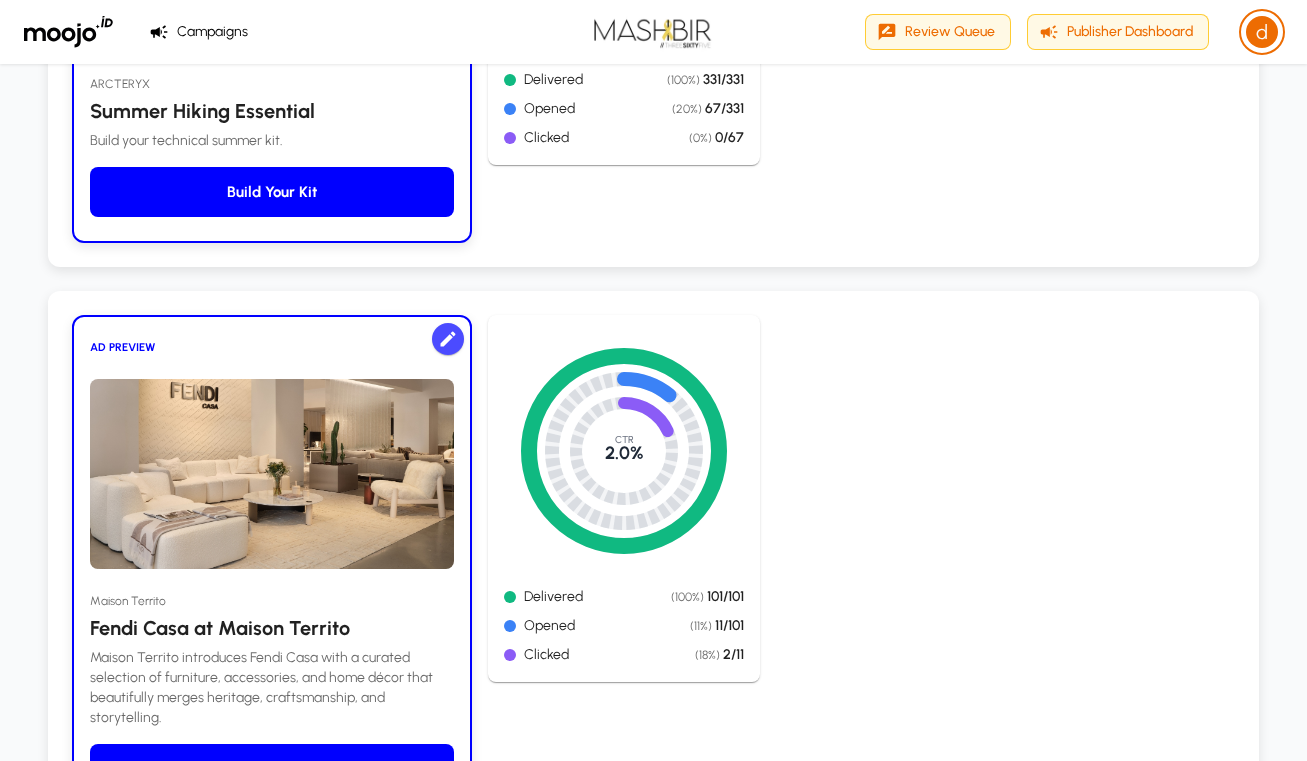 scroll, scrollTop: 0, scrollLeft: 0, axis: both 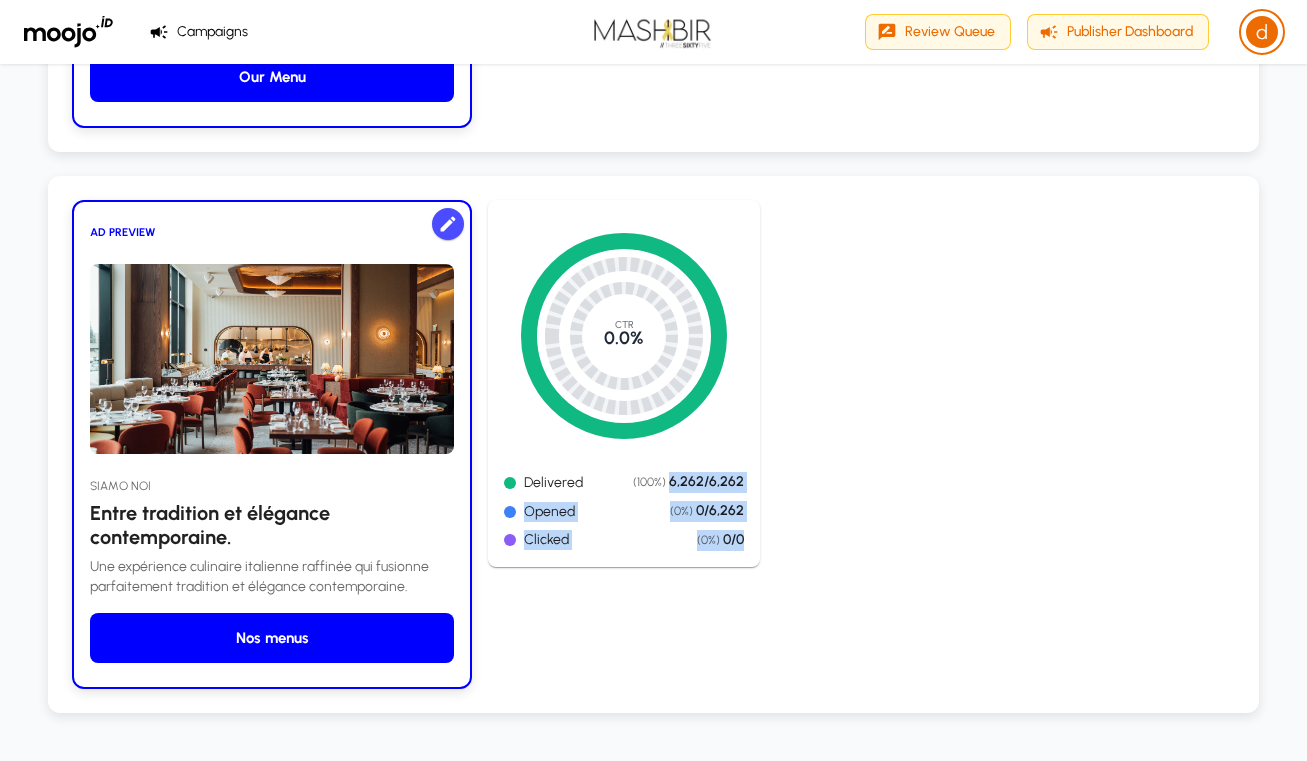 drag, startPoint x: 670, startPoint y: 482, endPoint x: 751, endPoint y: 538, distance: 98.47334 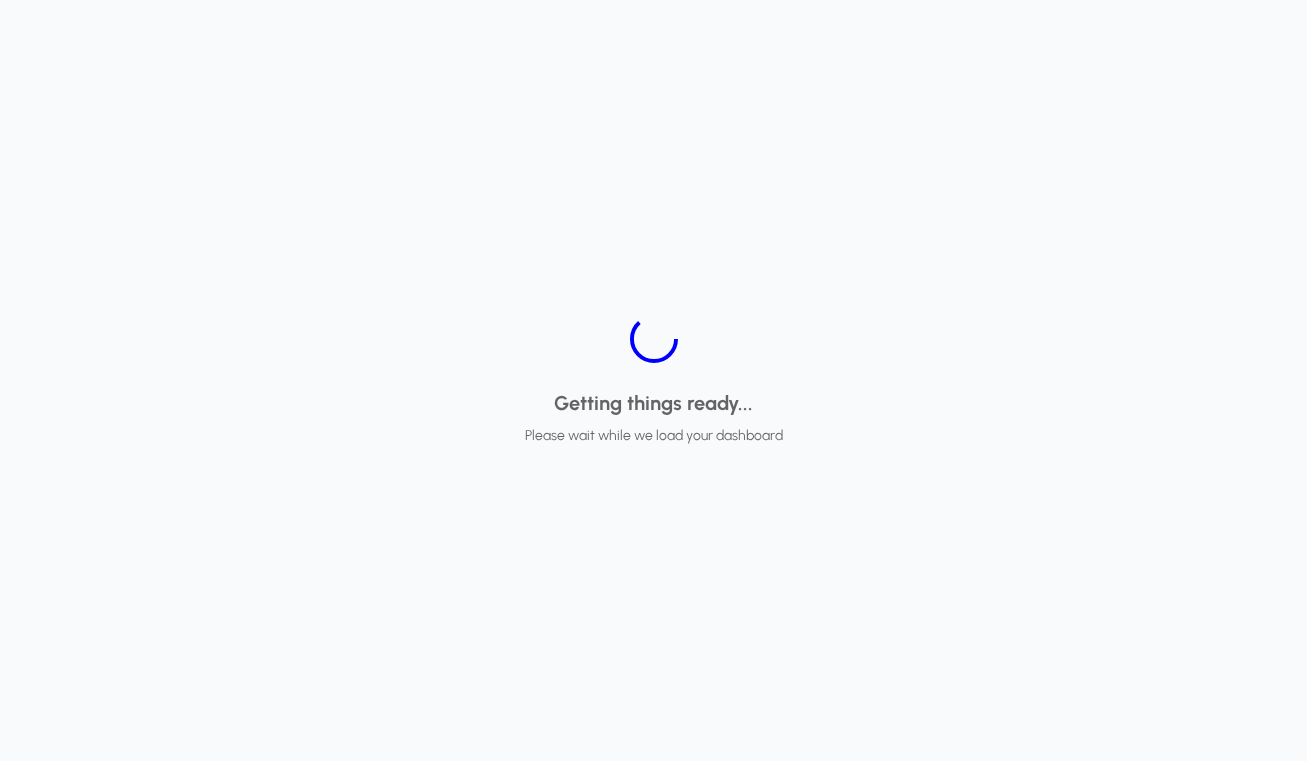 scroll, scrollTop: 0, scrollLeft: 0, axis: both 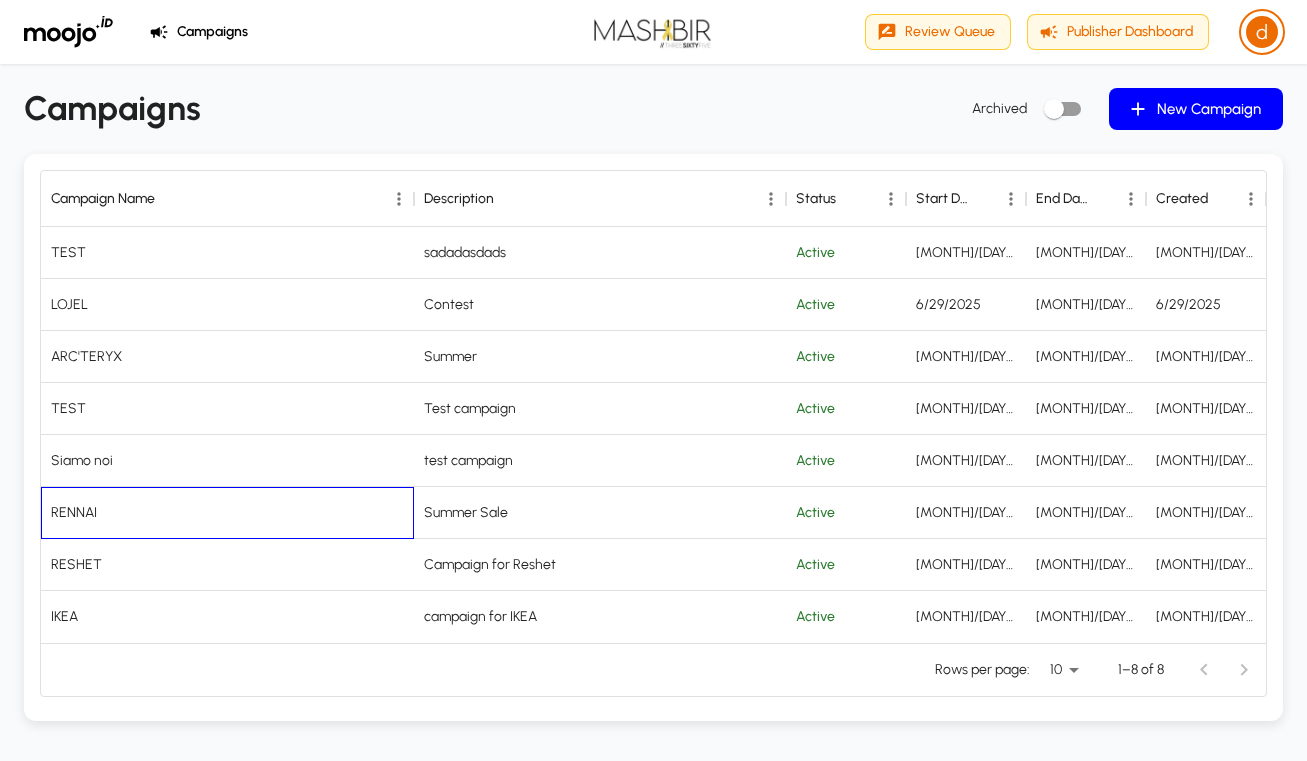 click on "RENNAI" at bounding box center (227, 513) 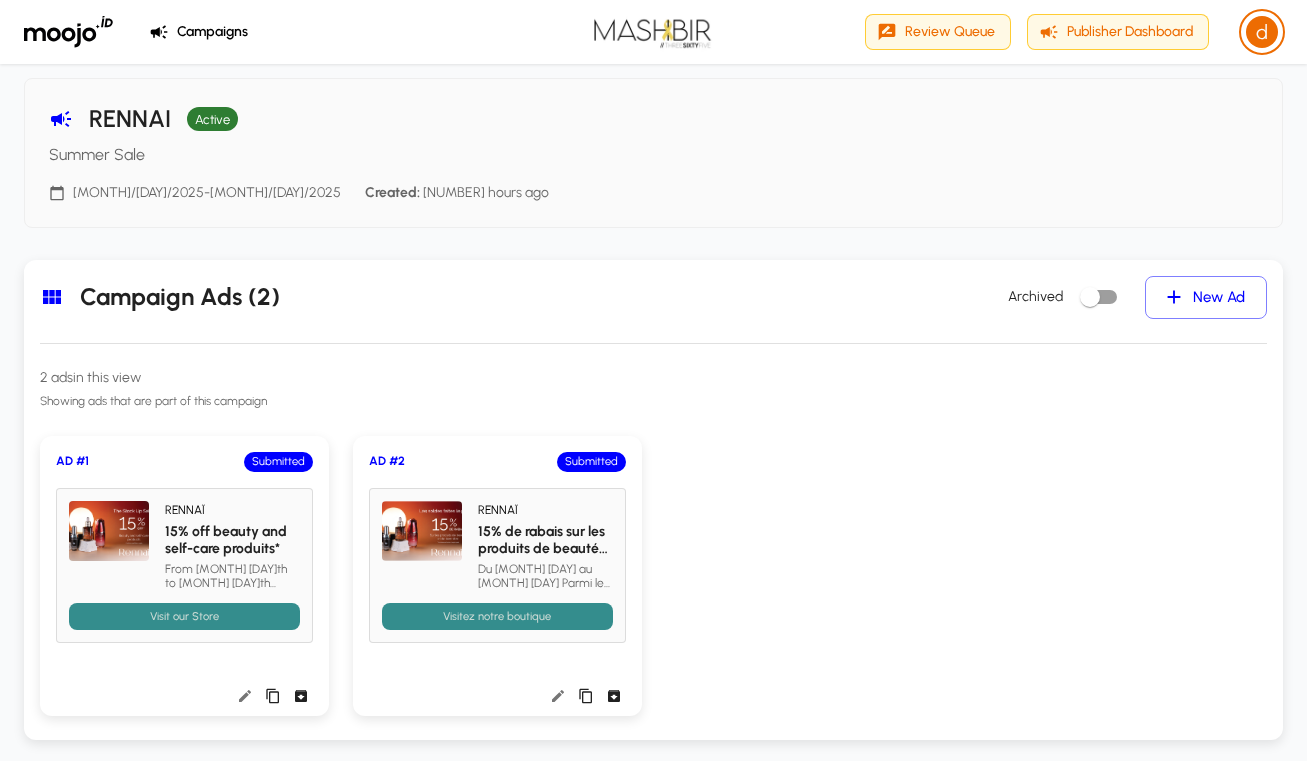 scroll, scrollTop: 70, scrollLeft: 0, axis: vertical 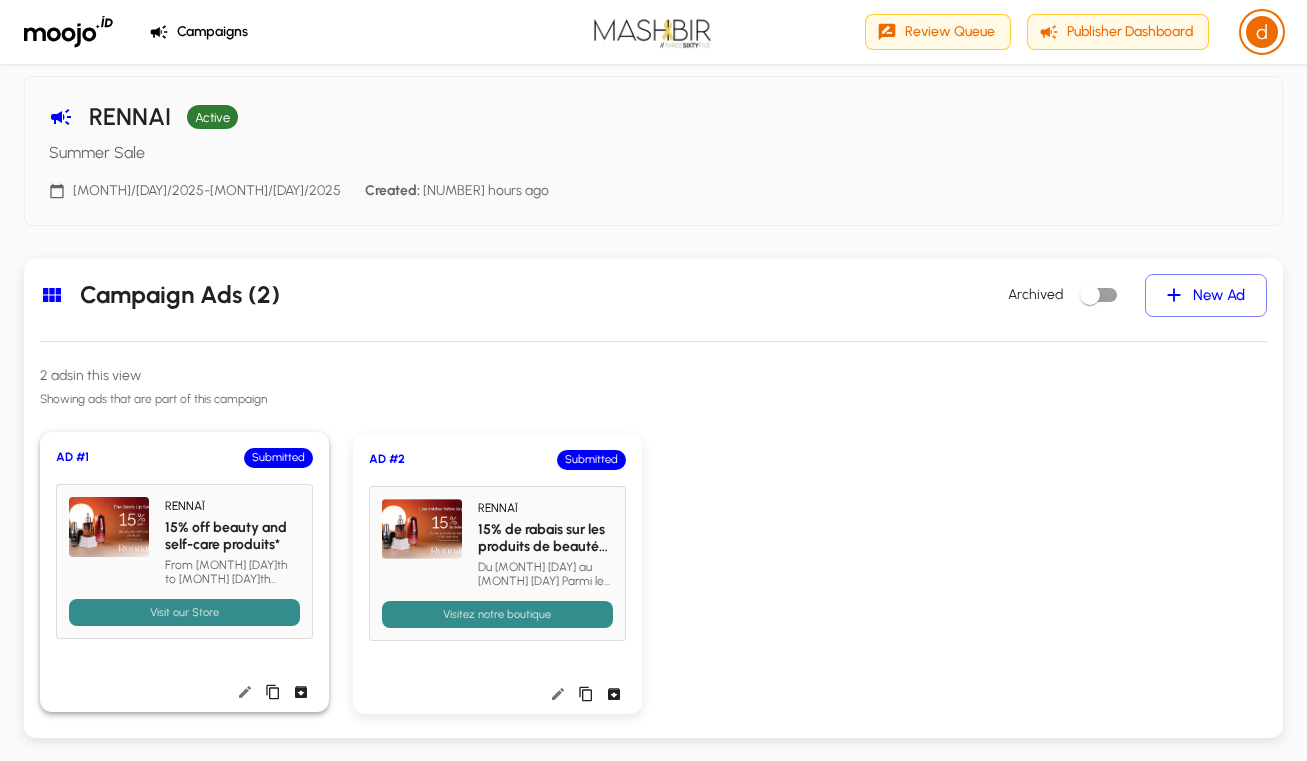 click 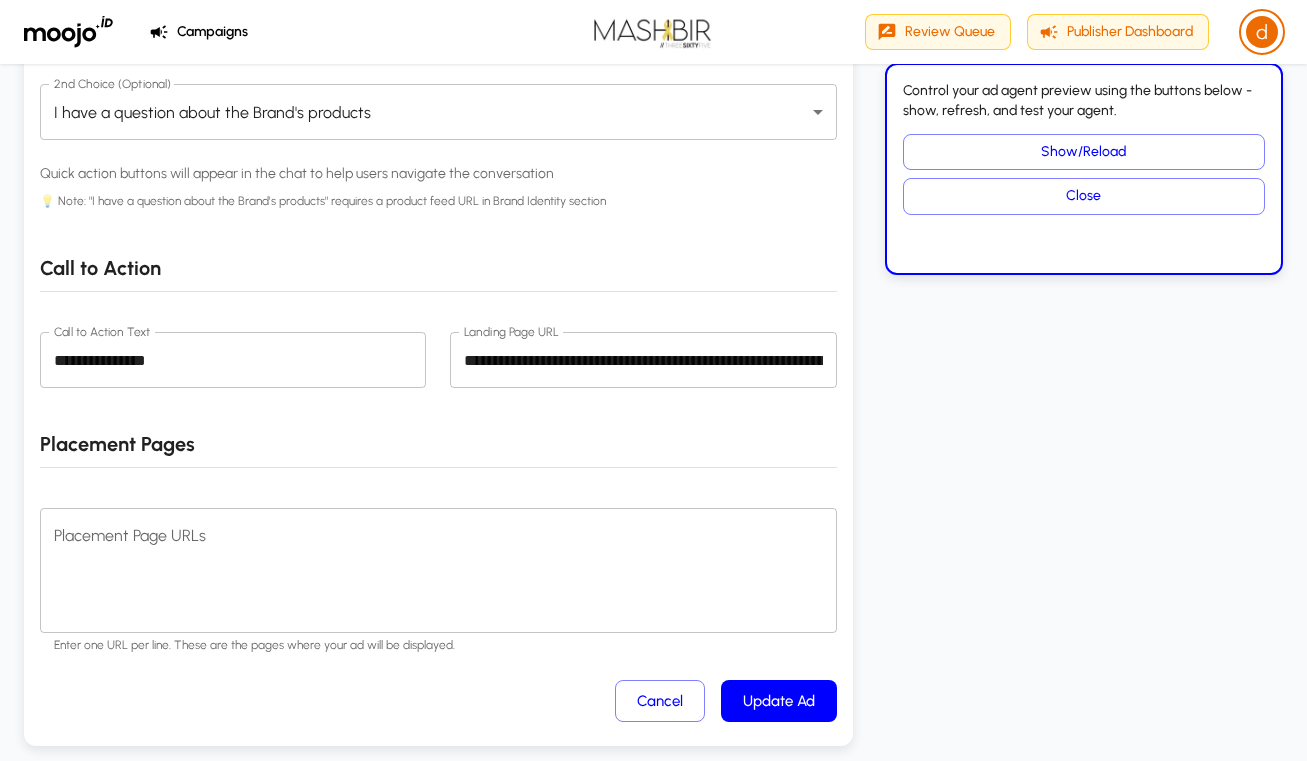scroll, scrollTop: 2443, scrollLeft: 0, axis: vertical 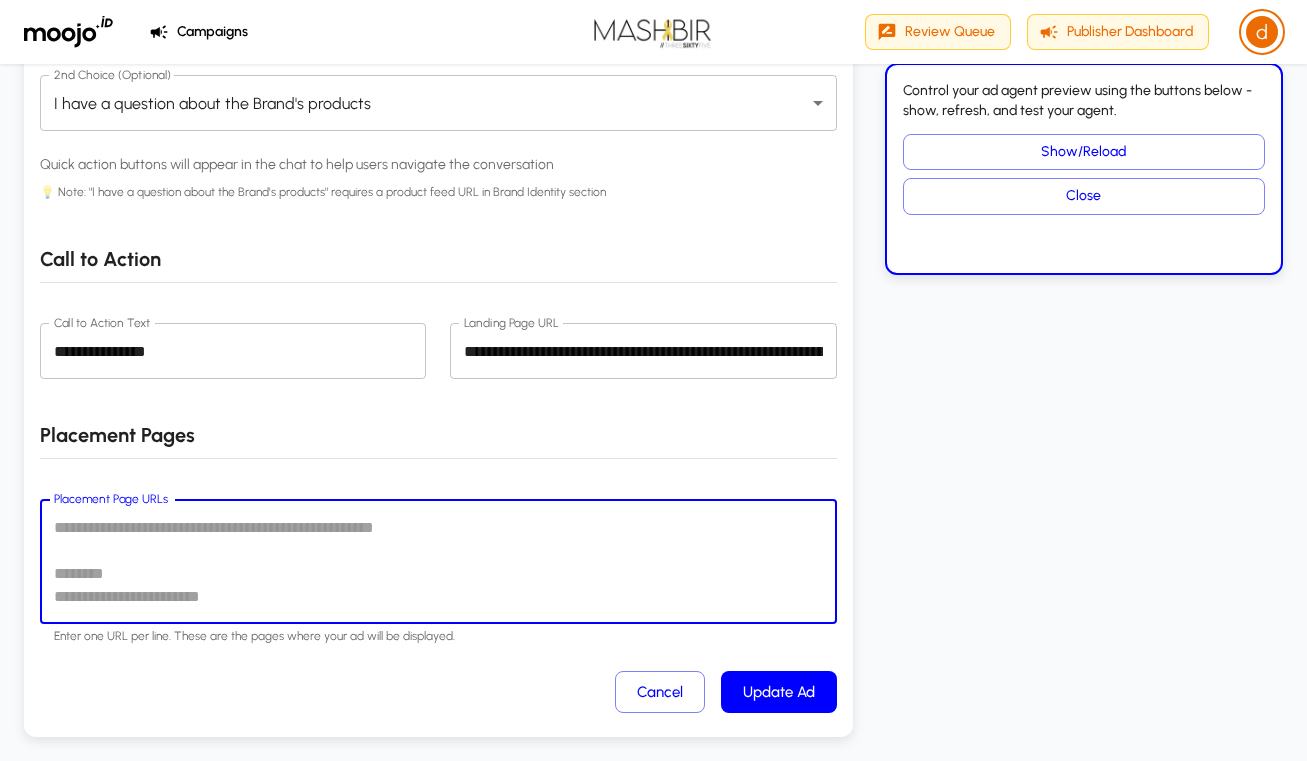 click on "Placement Page URLs" at bounding box center [438, 562] 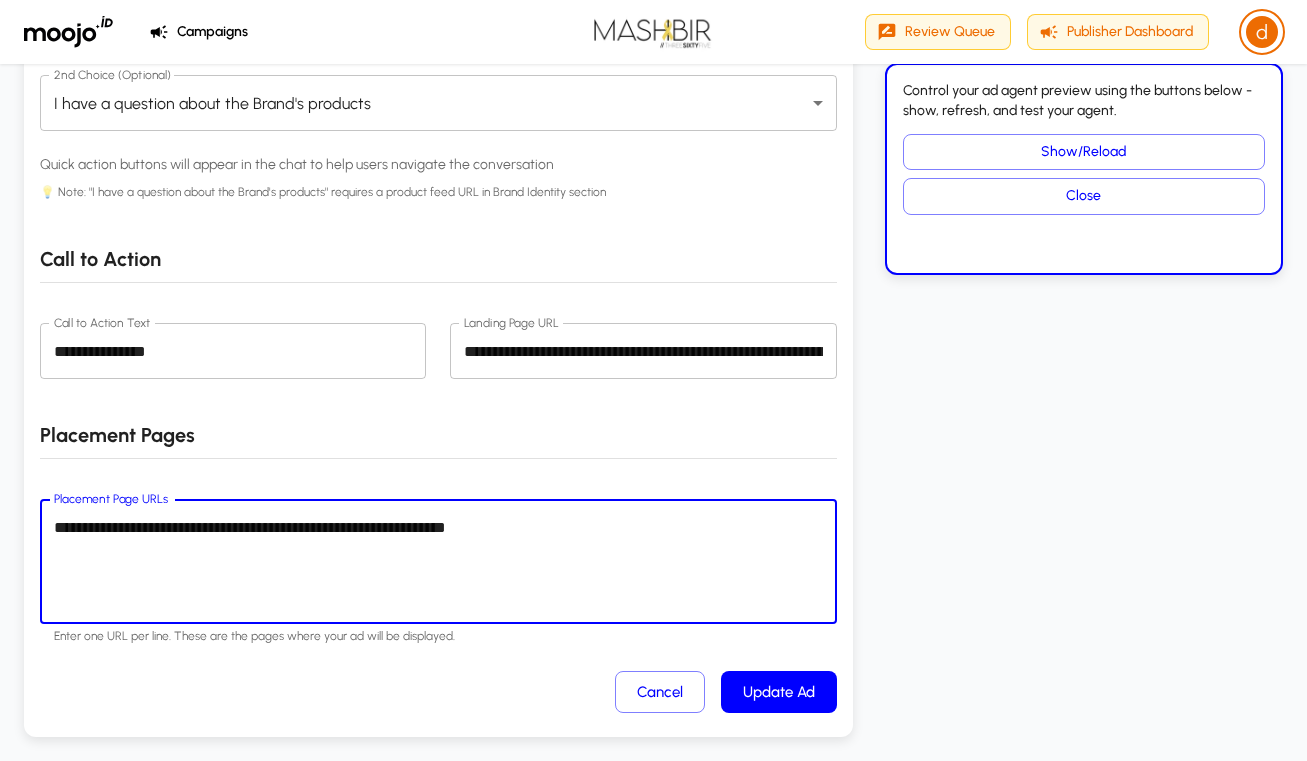 paste on "**********" 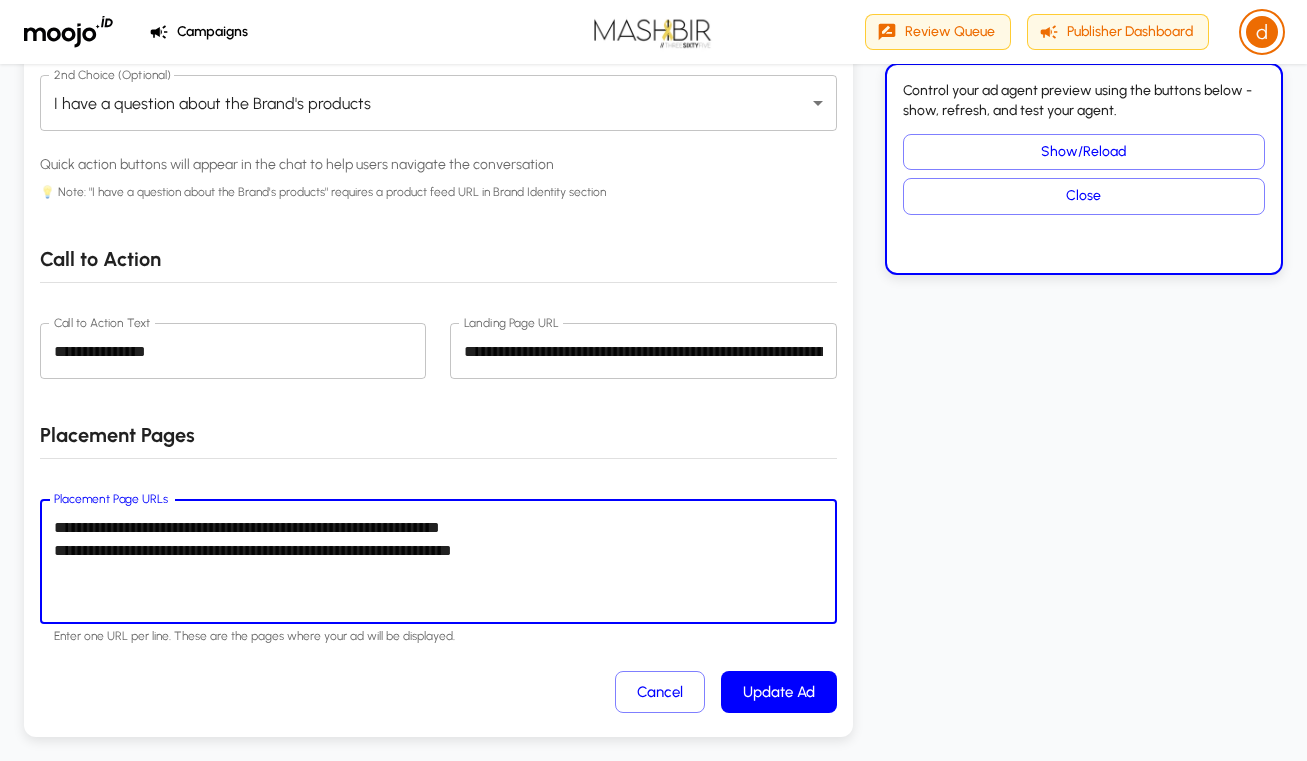 paste on "**********" 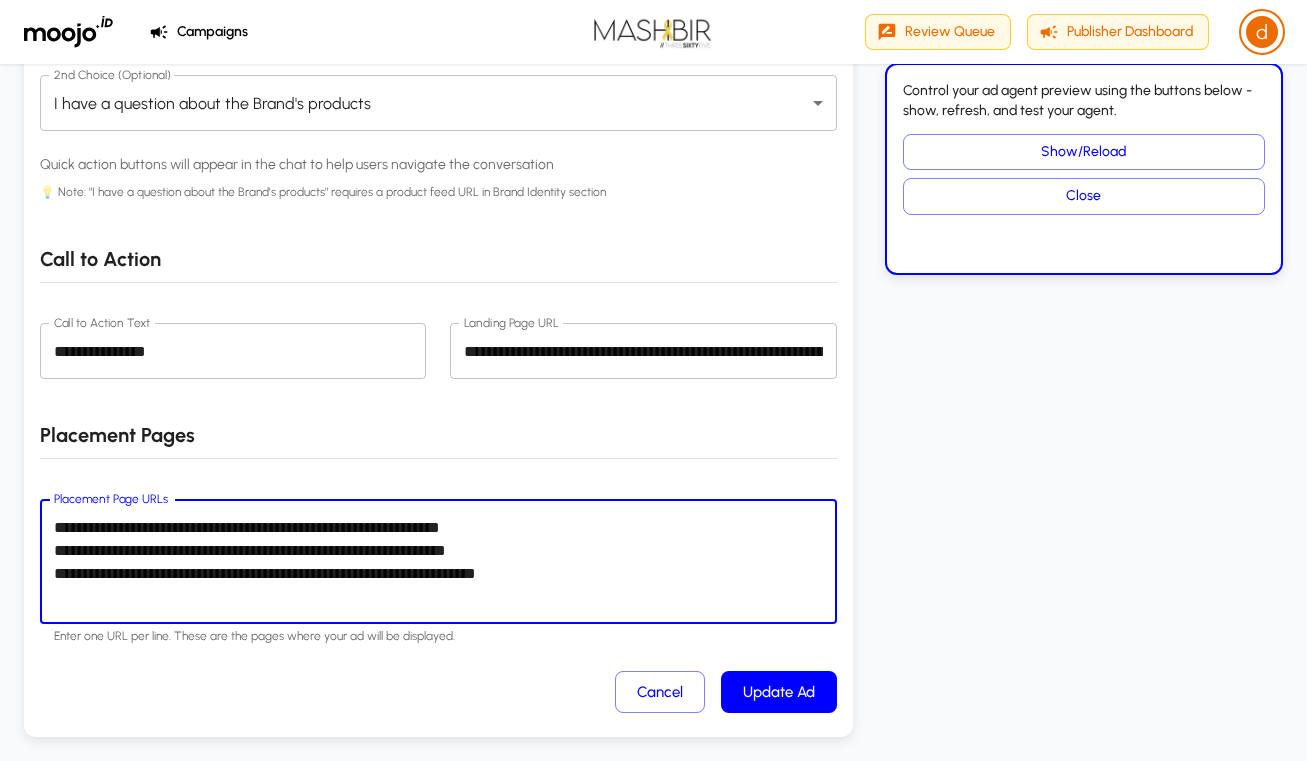 paste on "**********" 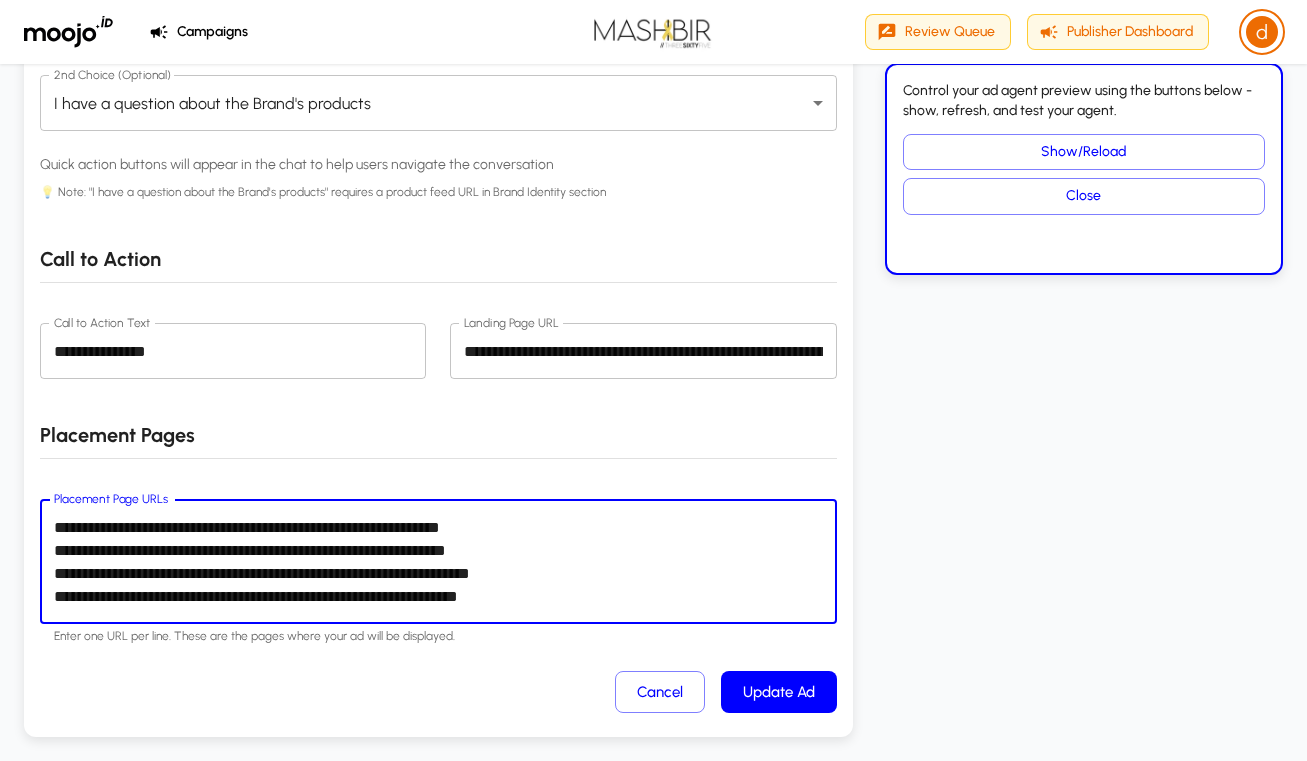 drag, startPoint x: 579, startPoint y: 599, endPoint x: -34, endPoint y: 505, distance: 620.1653 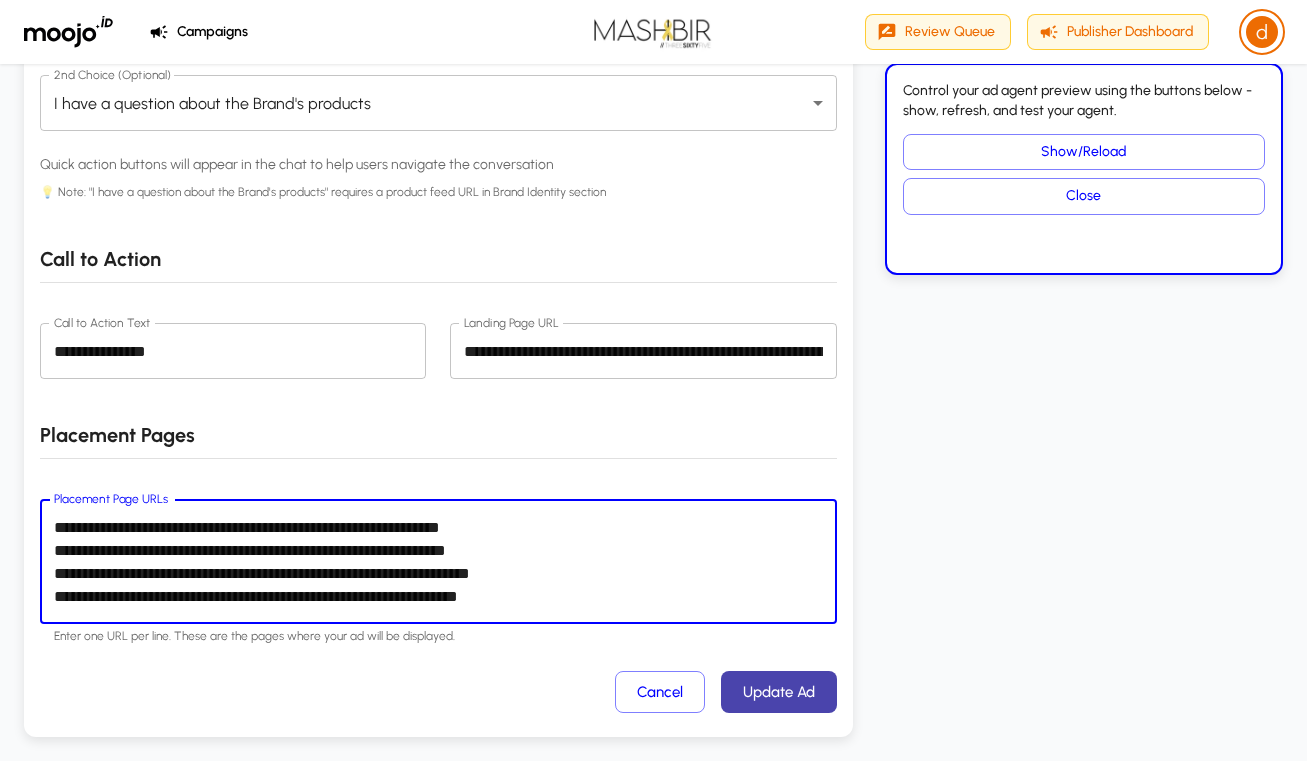 type on "**********" 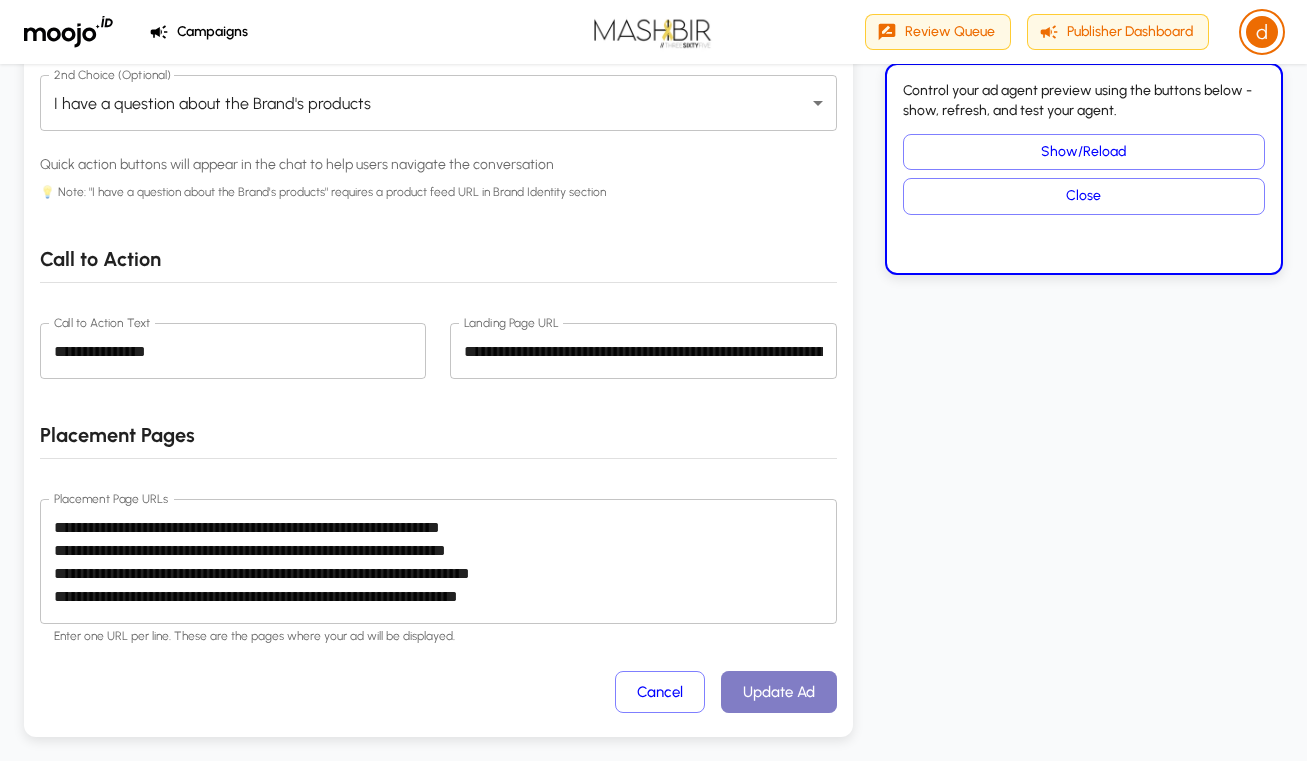 click on "Update Ad" at bounding box center [779, 692] 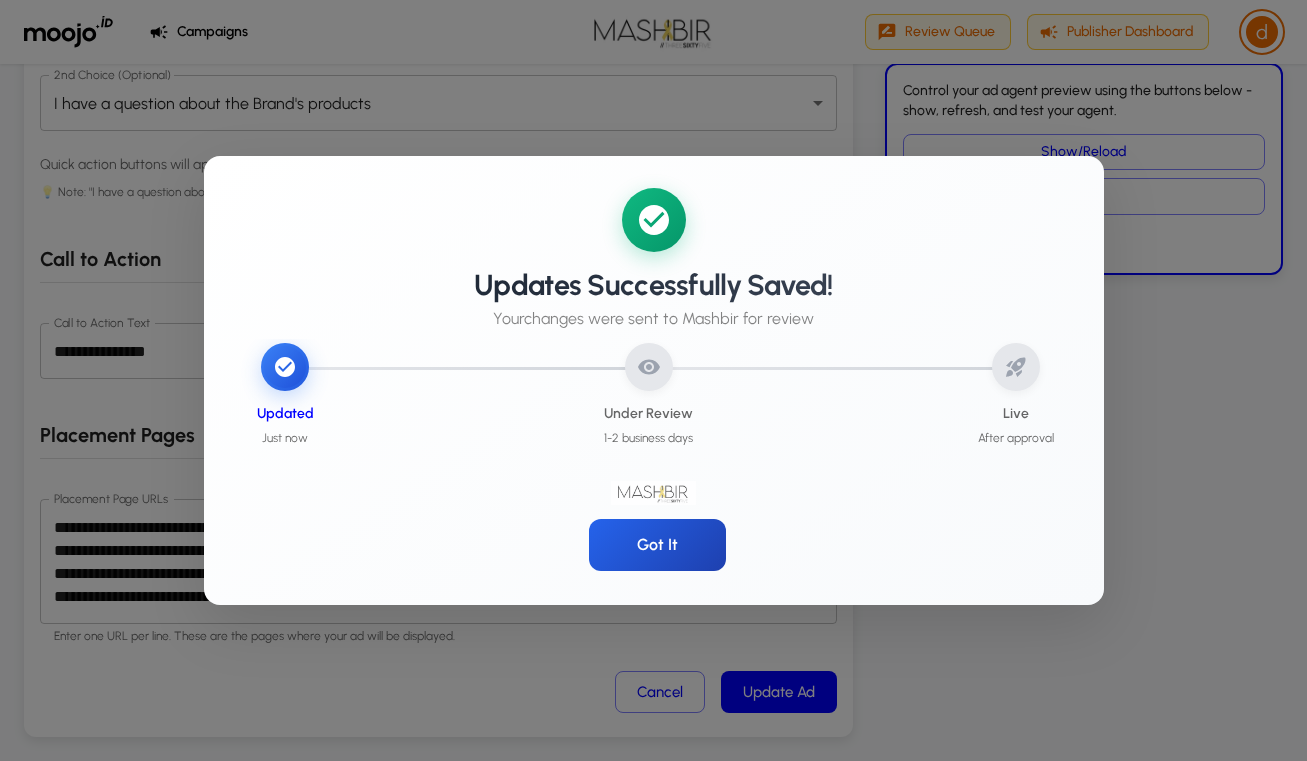 click on "Got It" at bounding box center [657, 545] 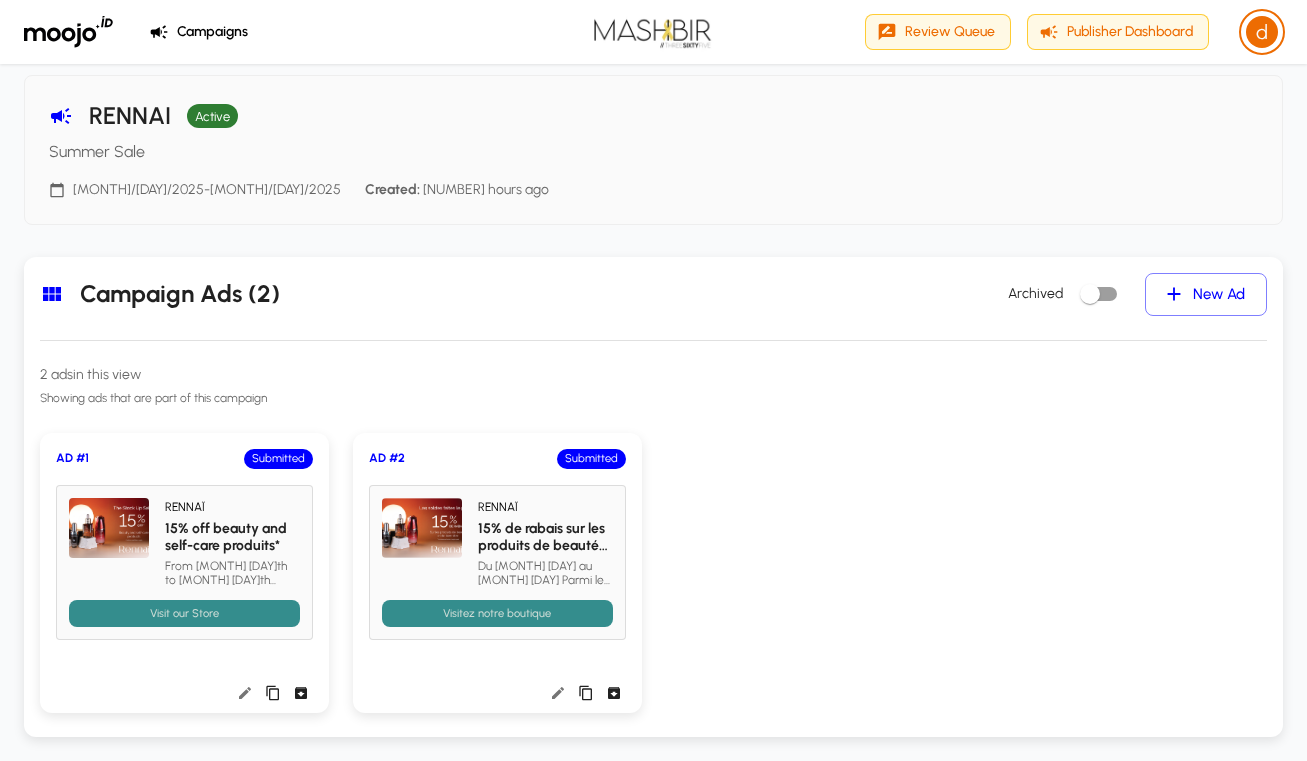 scroll, scrollTop: 70, scrollLeft: 0, axis: vertical 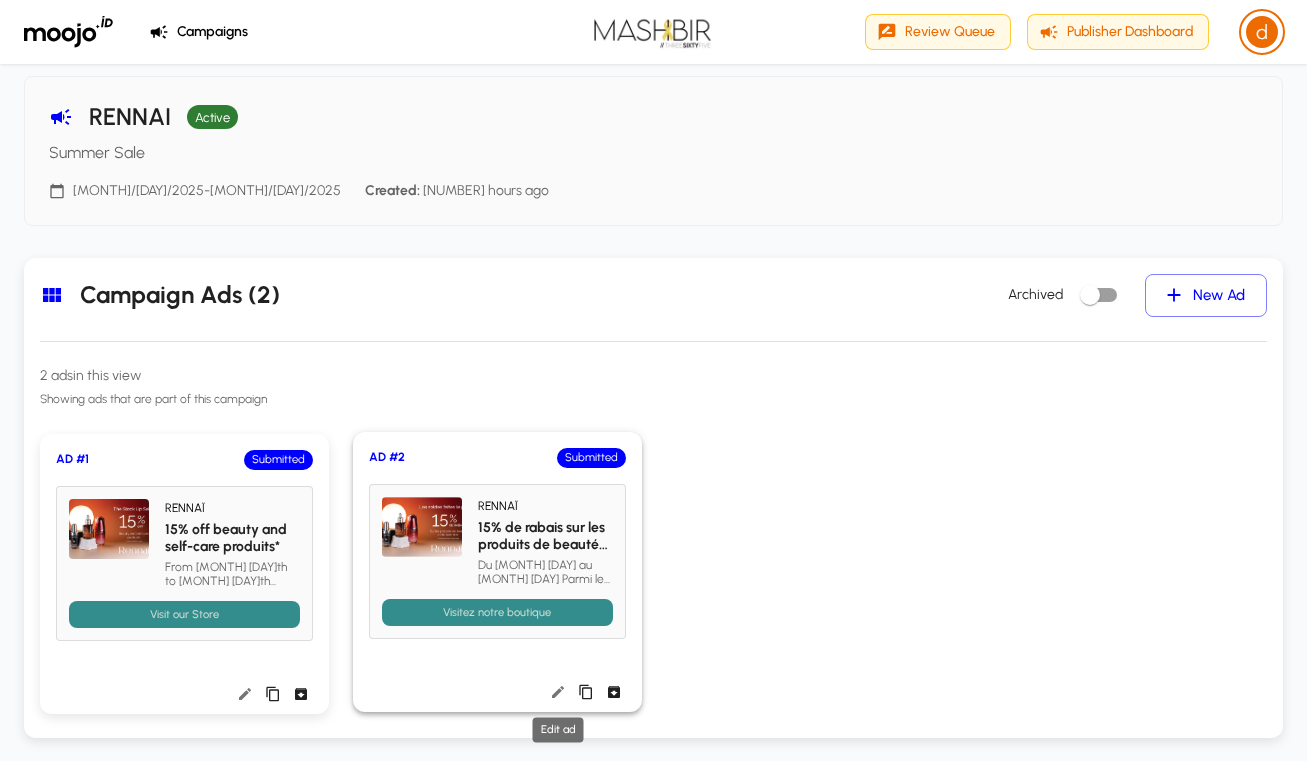click 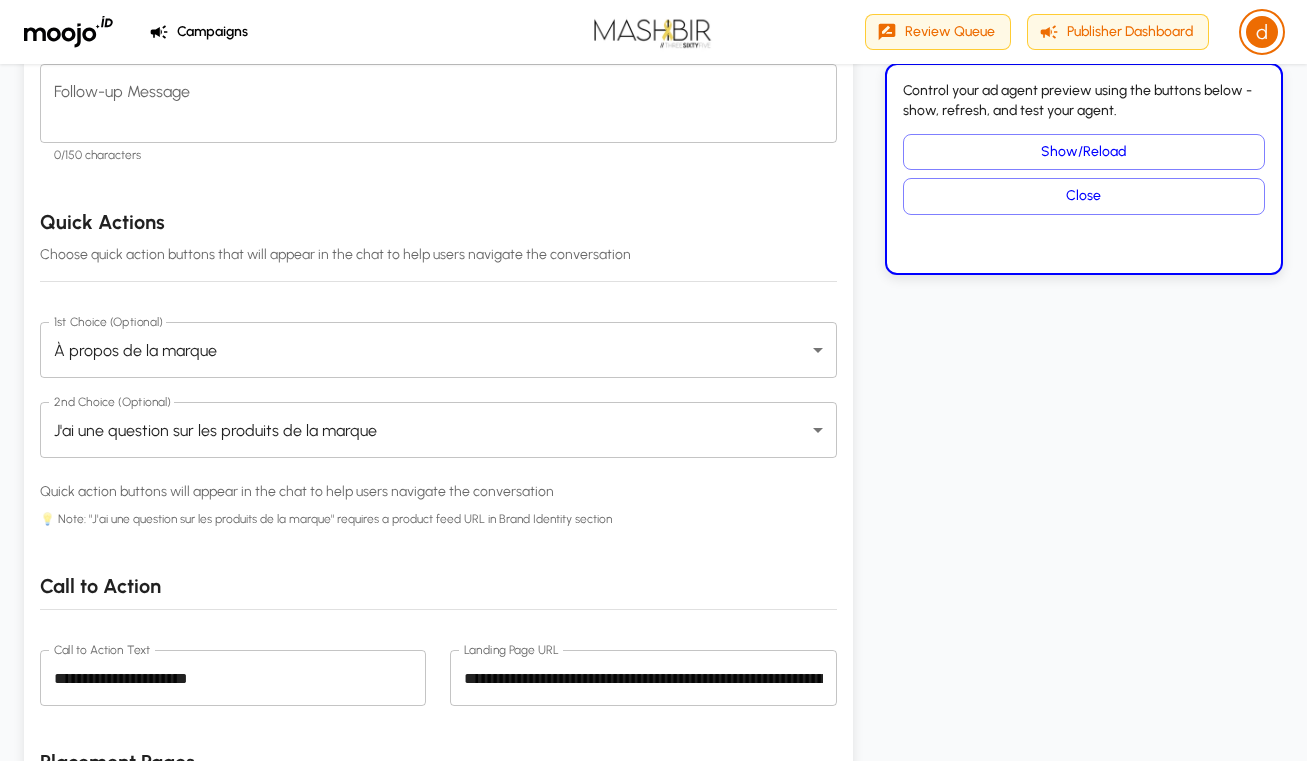 scroll, scrollTop: 2443, scrollLeft: 0, axis: vertical 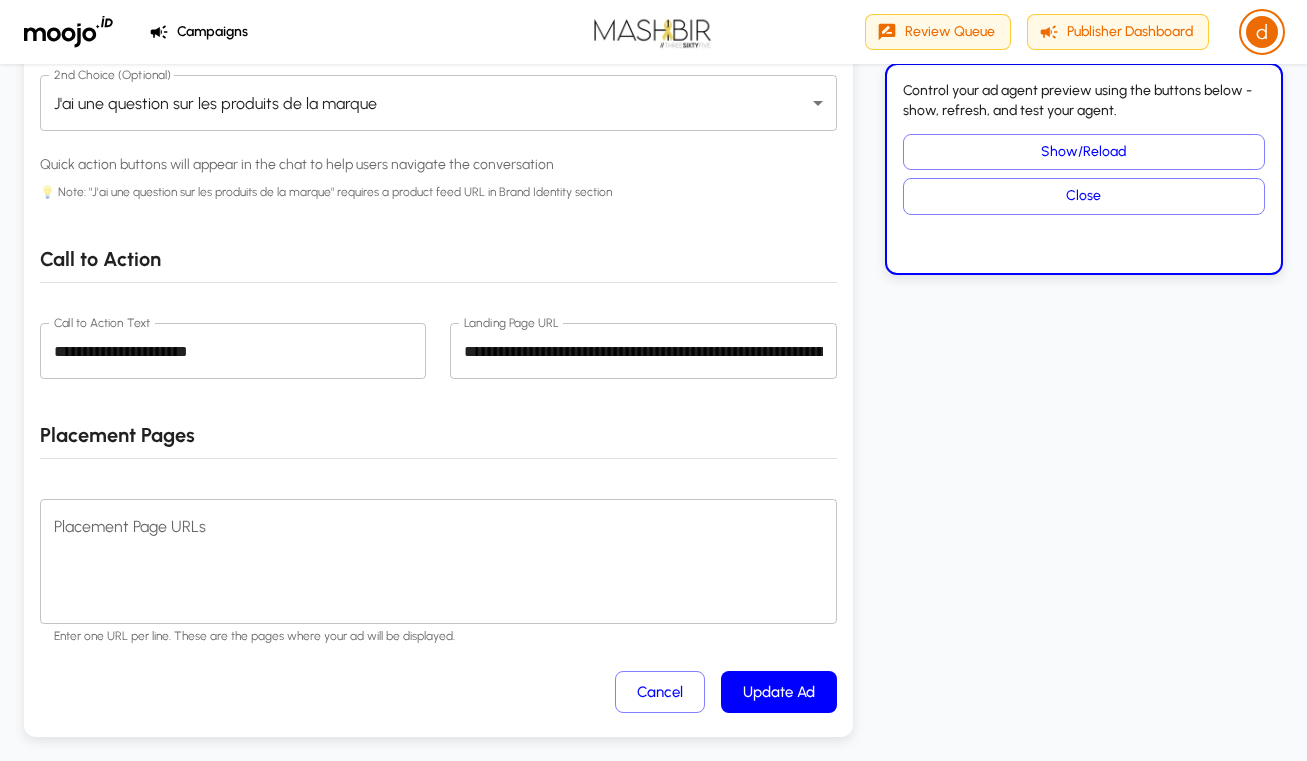 click on "Placement Page URLs" at bounding box center (438, 562) 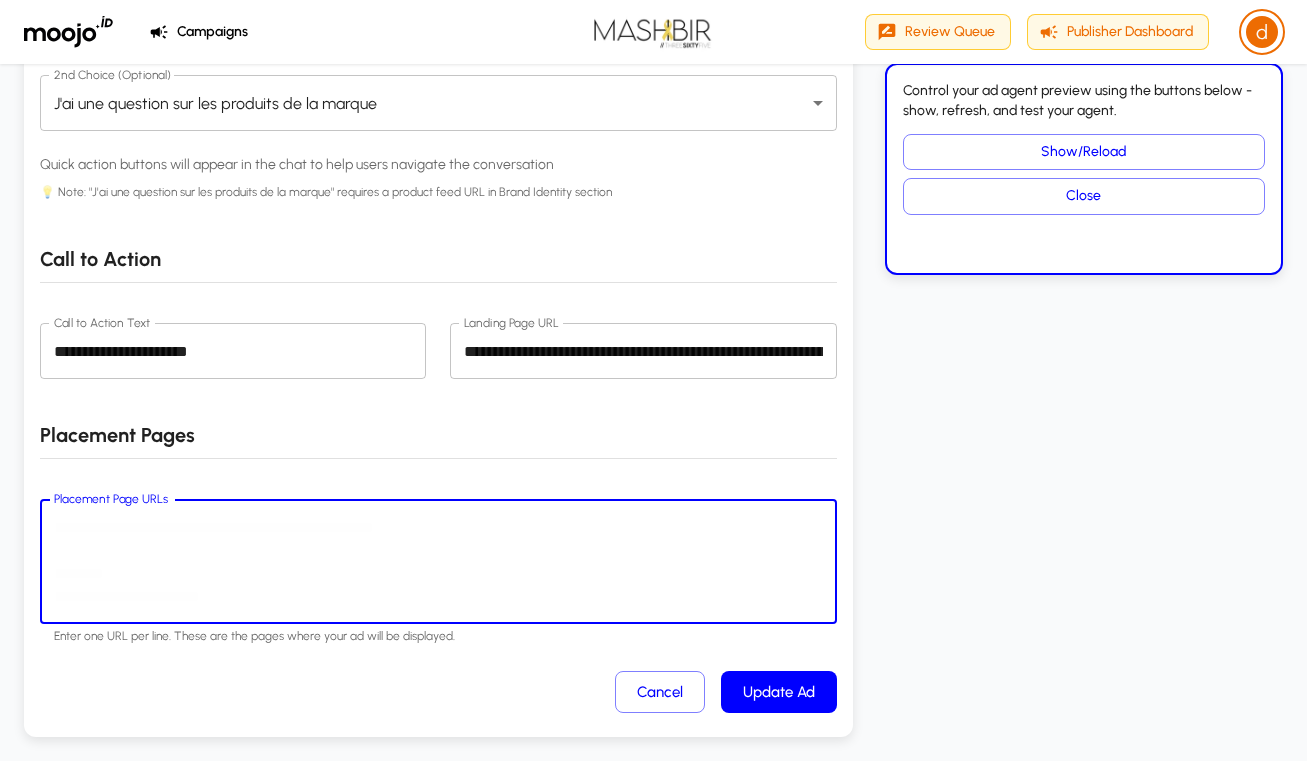 paste on "**********" 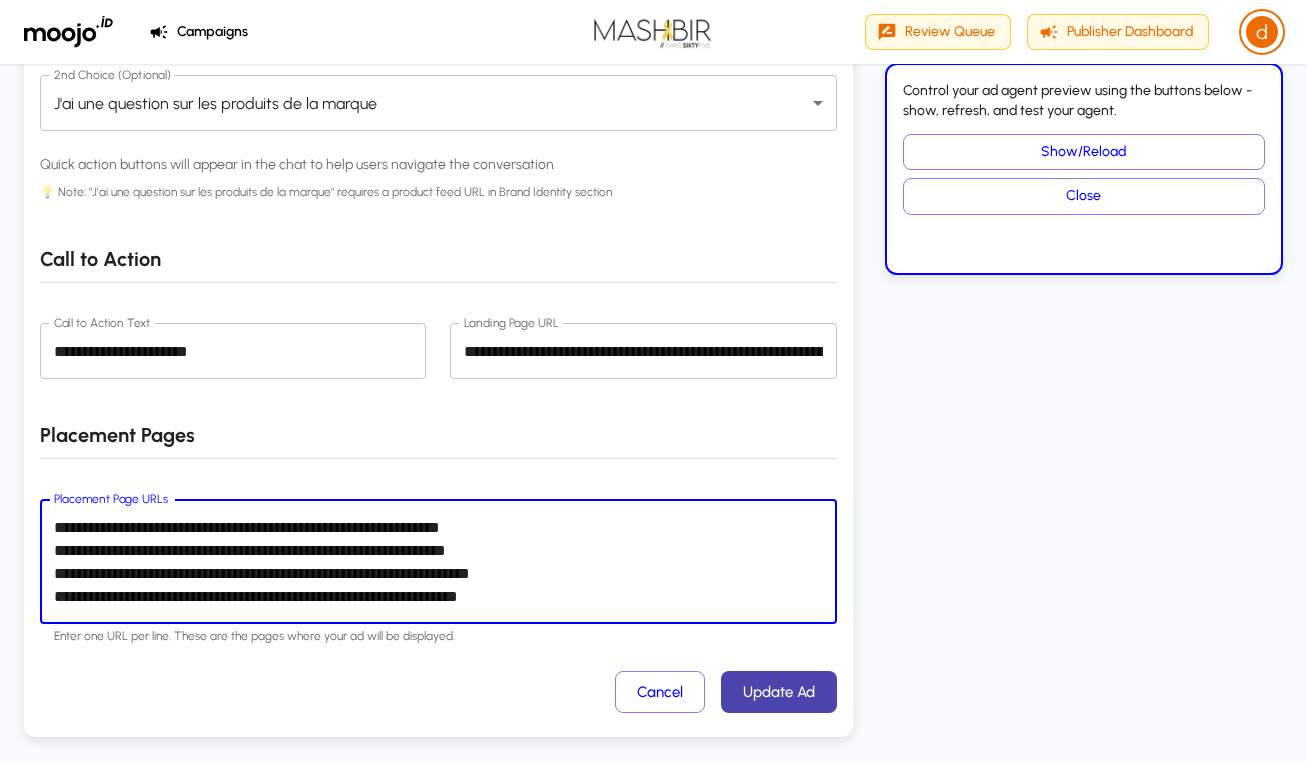 type on "**********" 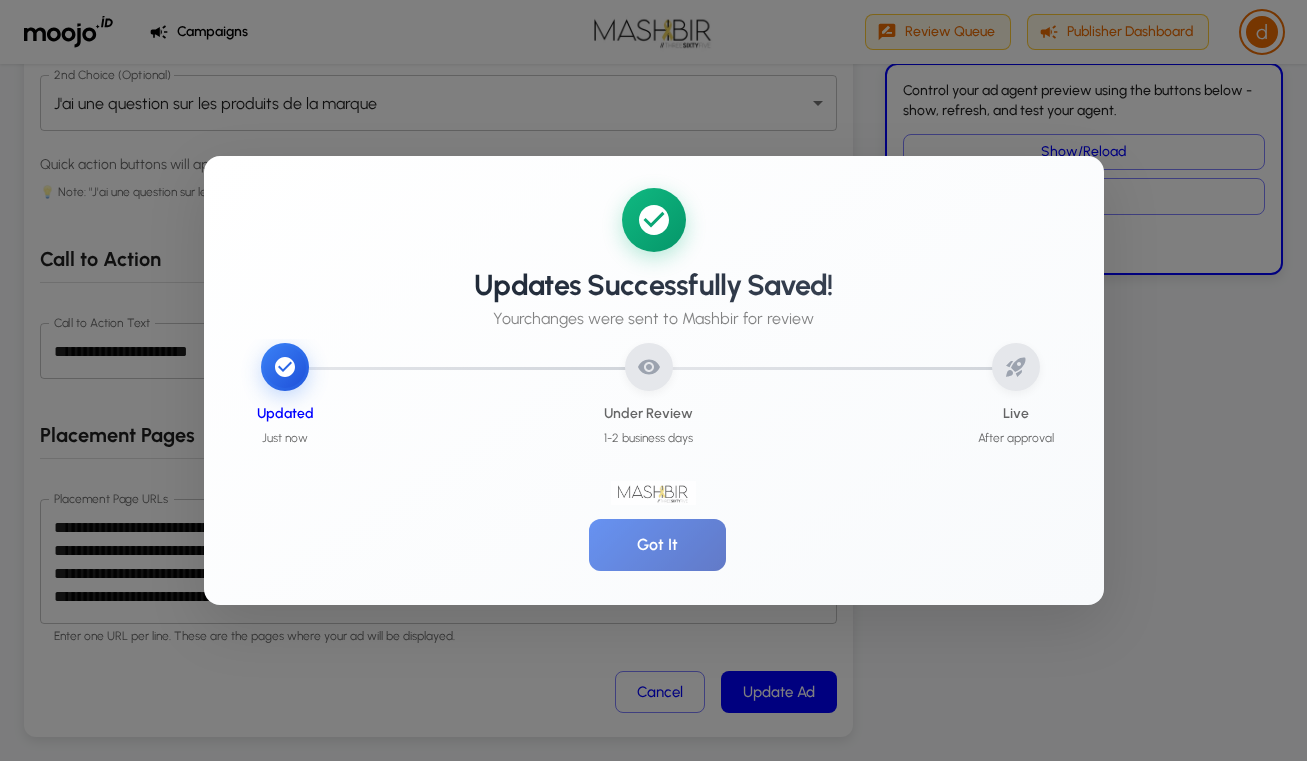 click on "Got It" at bounding box center (657, 545) 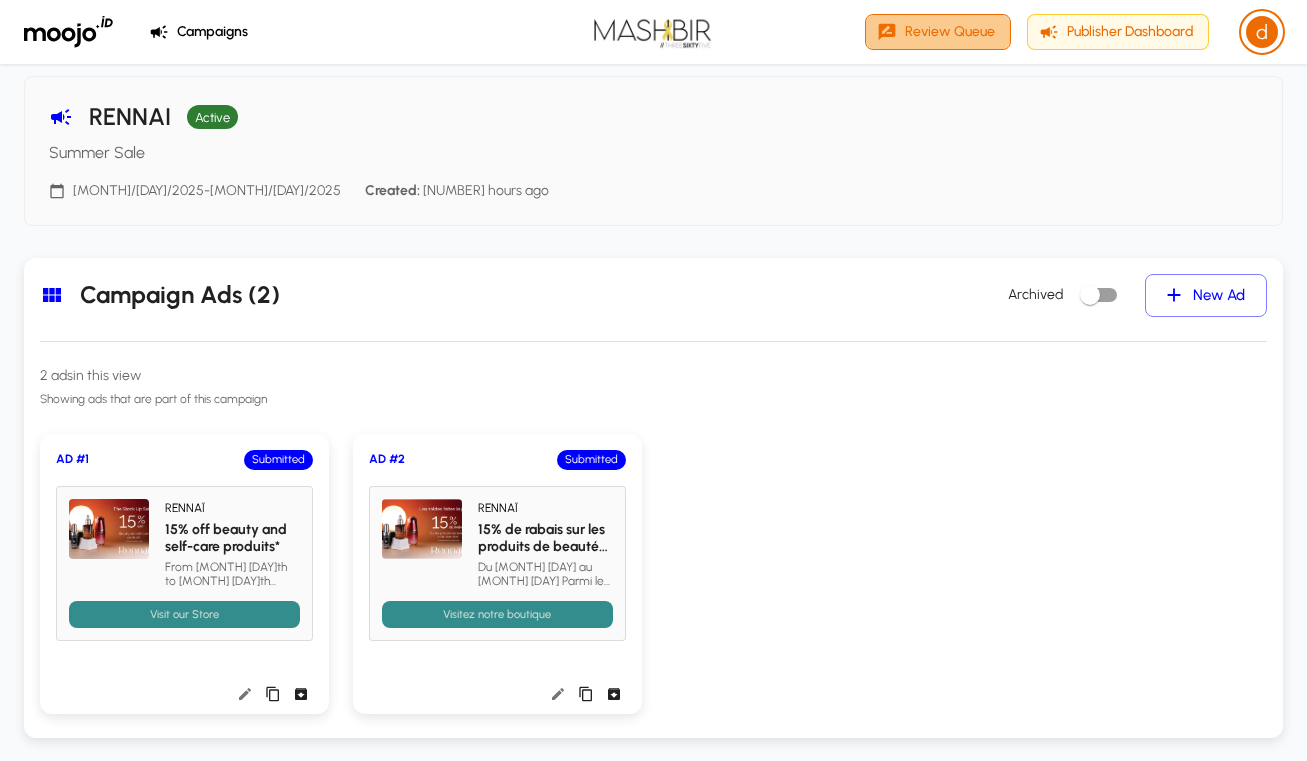click on "Review Queue" at bounding box center (938, 32) 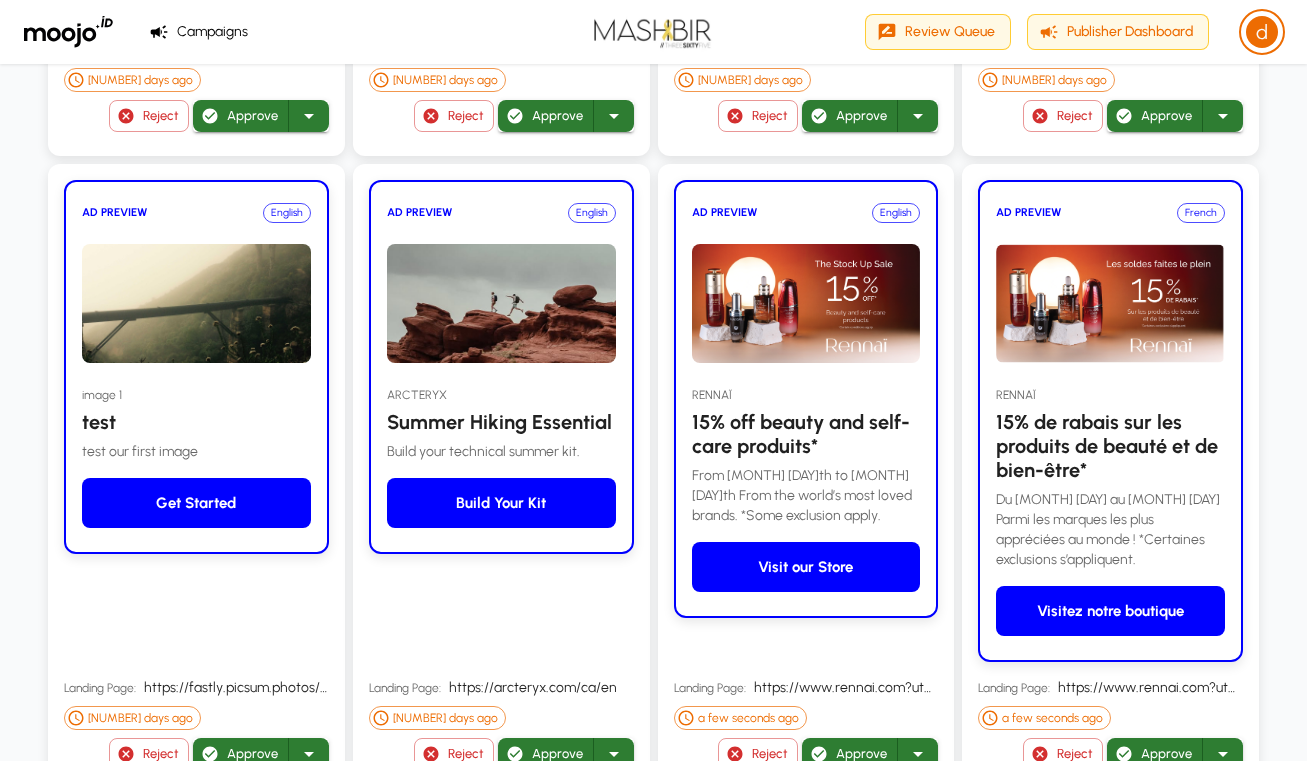 scroll, scrollTop: 2109, scrollLeft: 0, axis: vertical 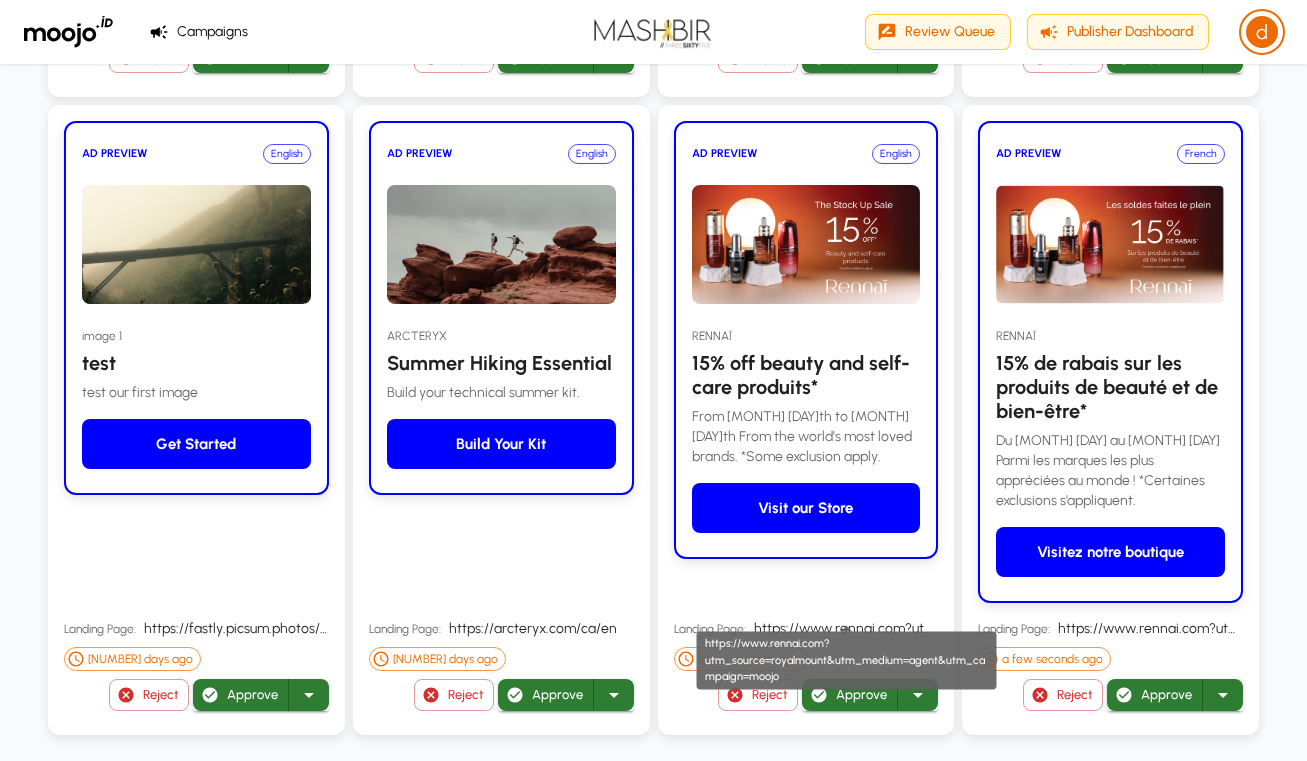 click on "https://www.rennai.com?utm_source=royalmount&utm_medium=agent&utm_campaign=moojo" at bounding box center [847, 661] 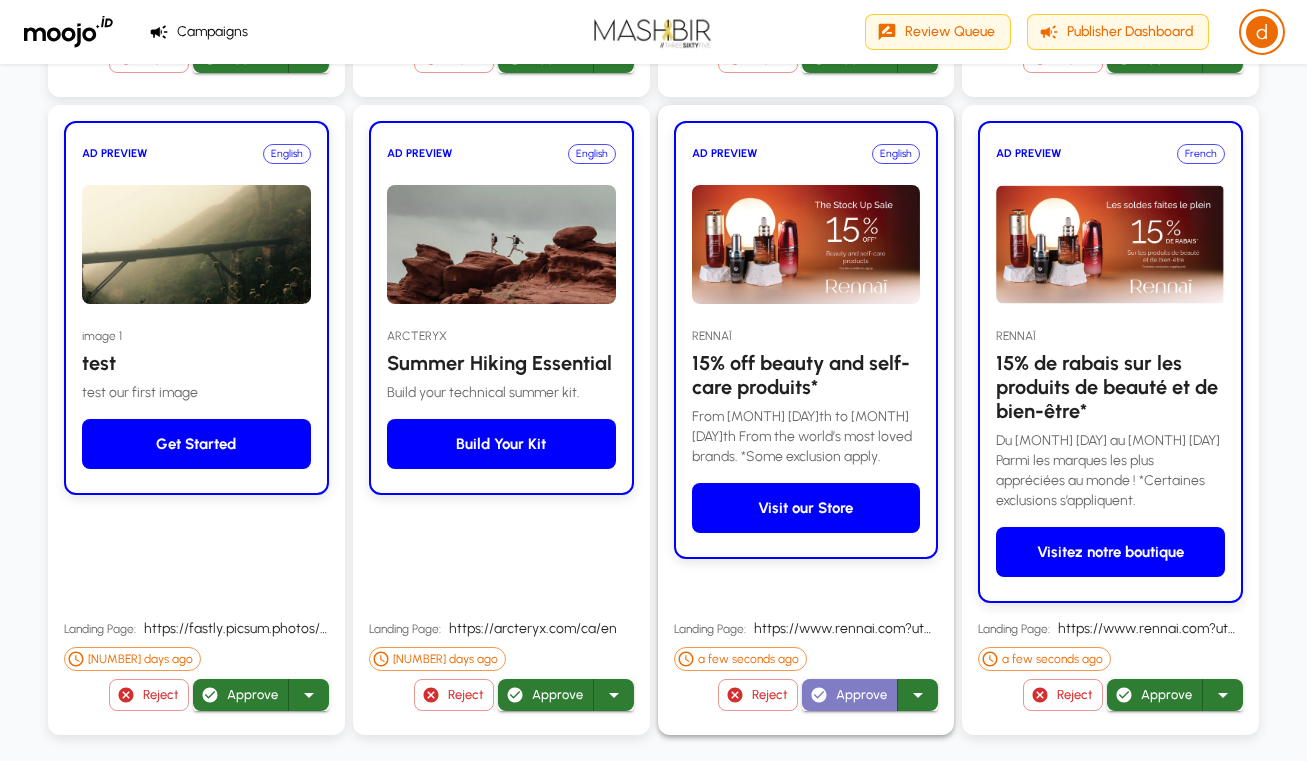 click on "Approve" at bounding box center (850, 695) 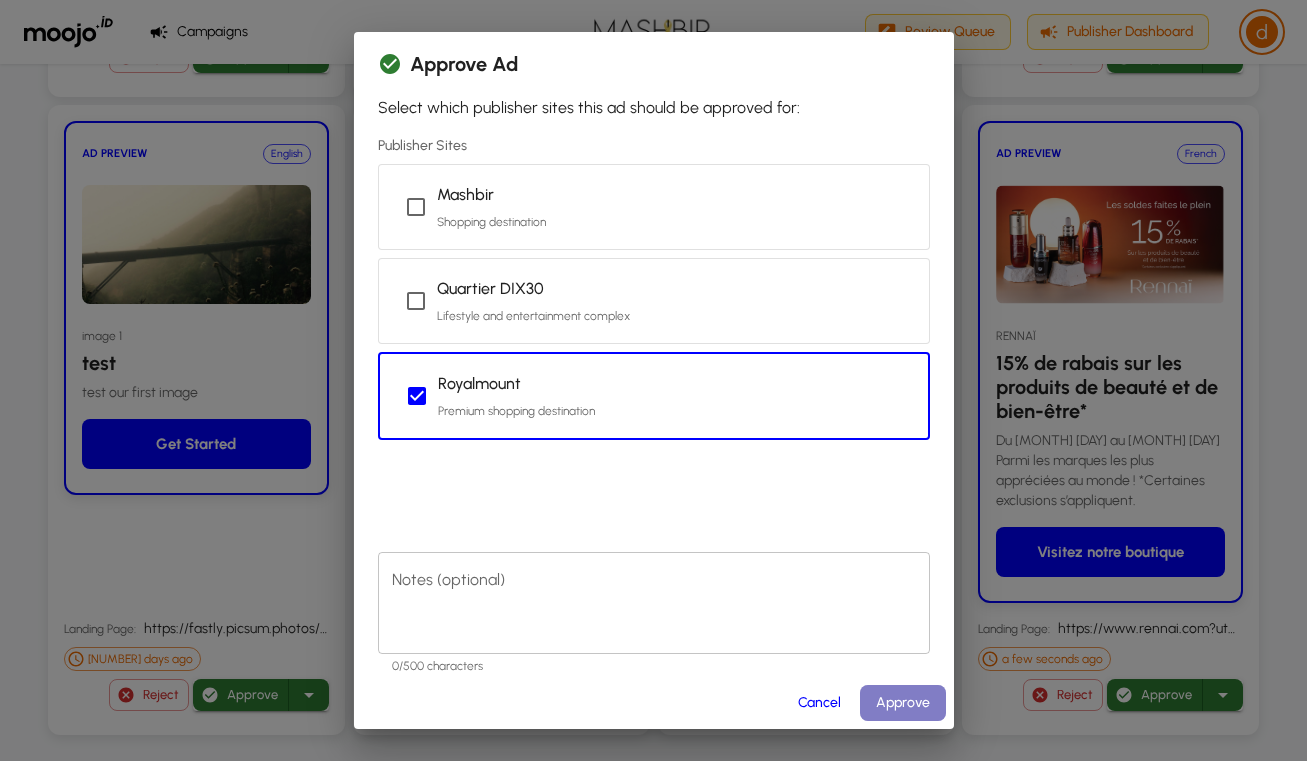 click on "Approve" at bounding box center (903, 703) 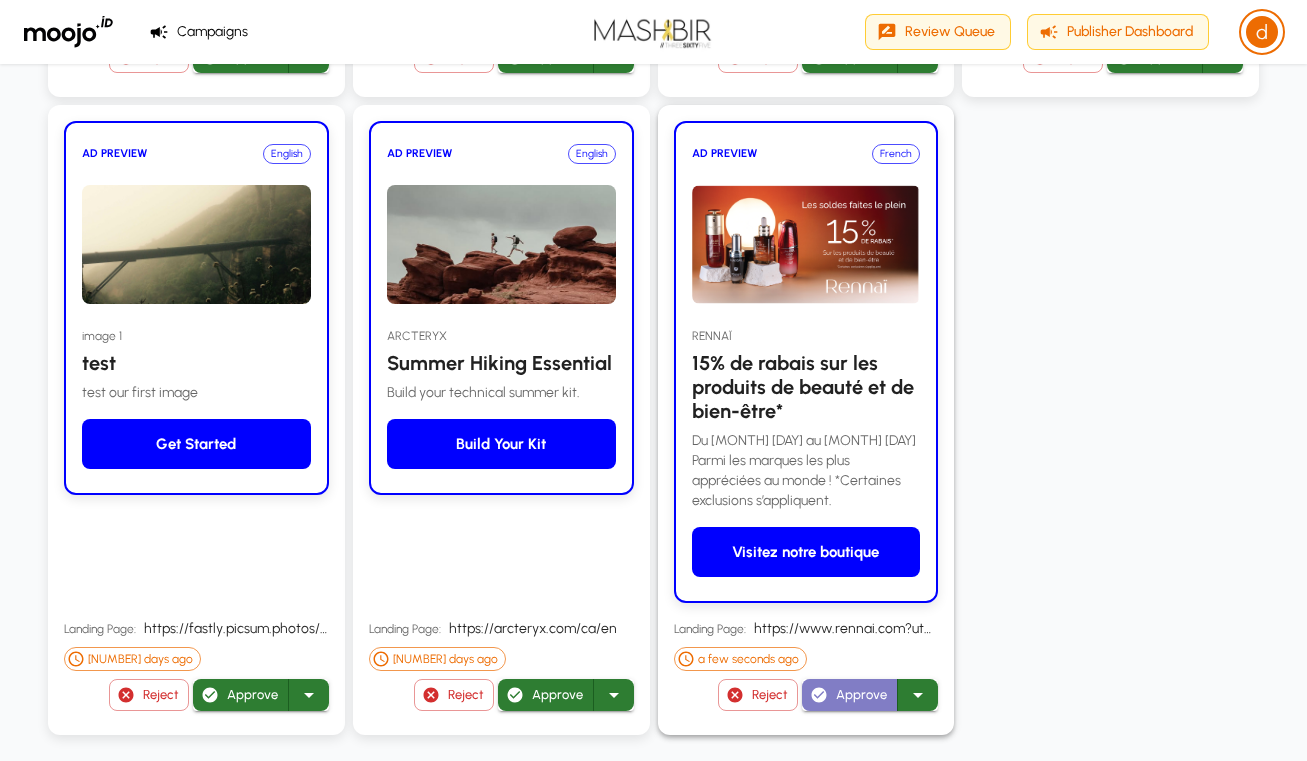 click on "Approve" at bounding box center [850, 695] 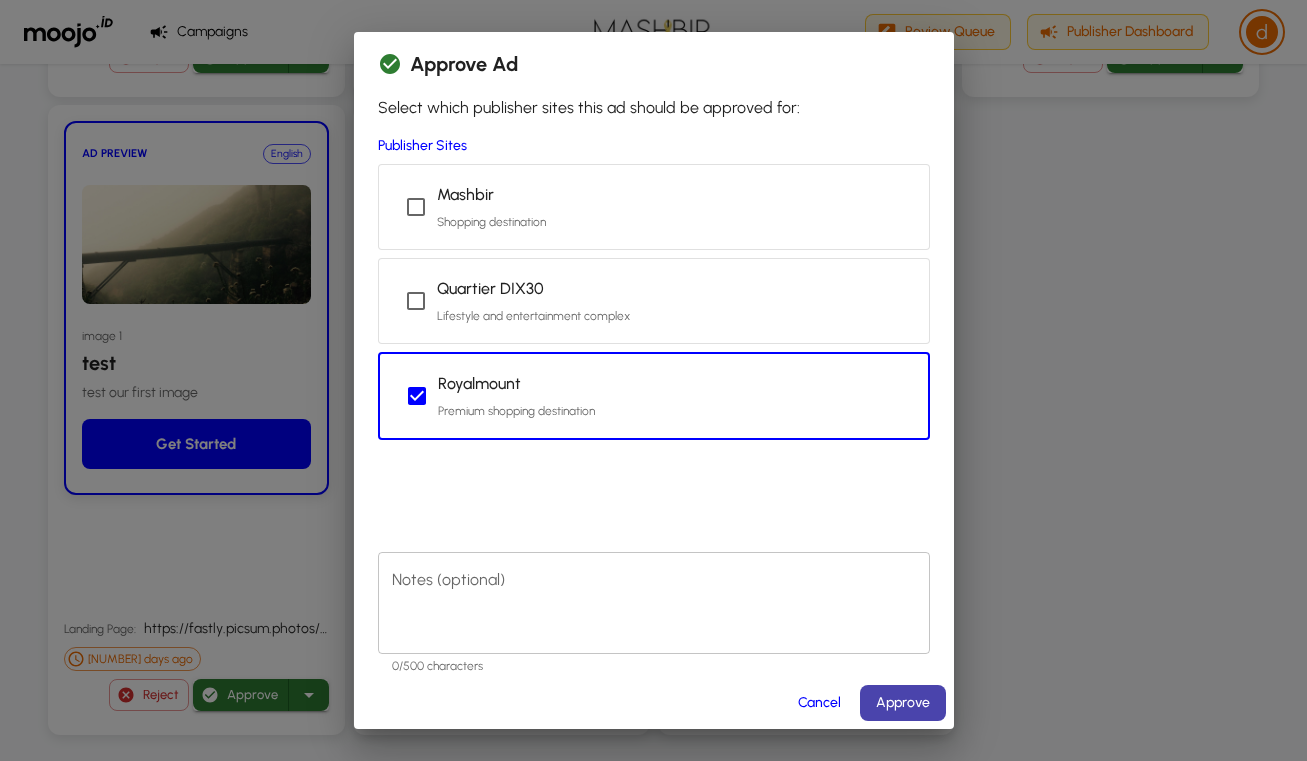 click on "Approve" at bounding box center (903, 703) 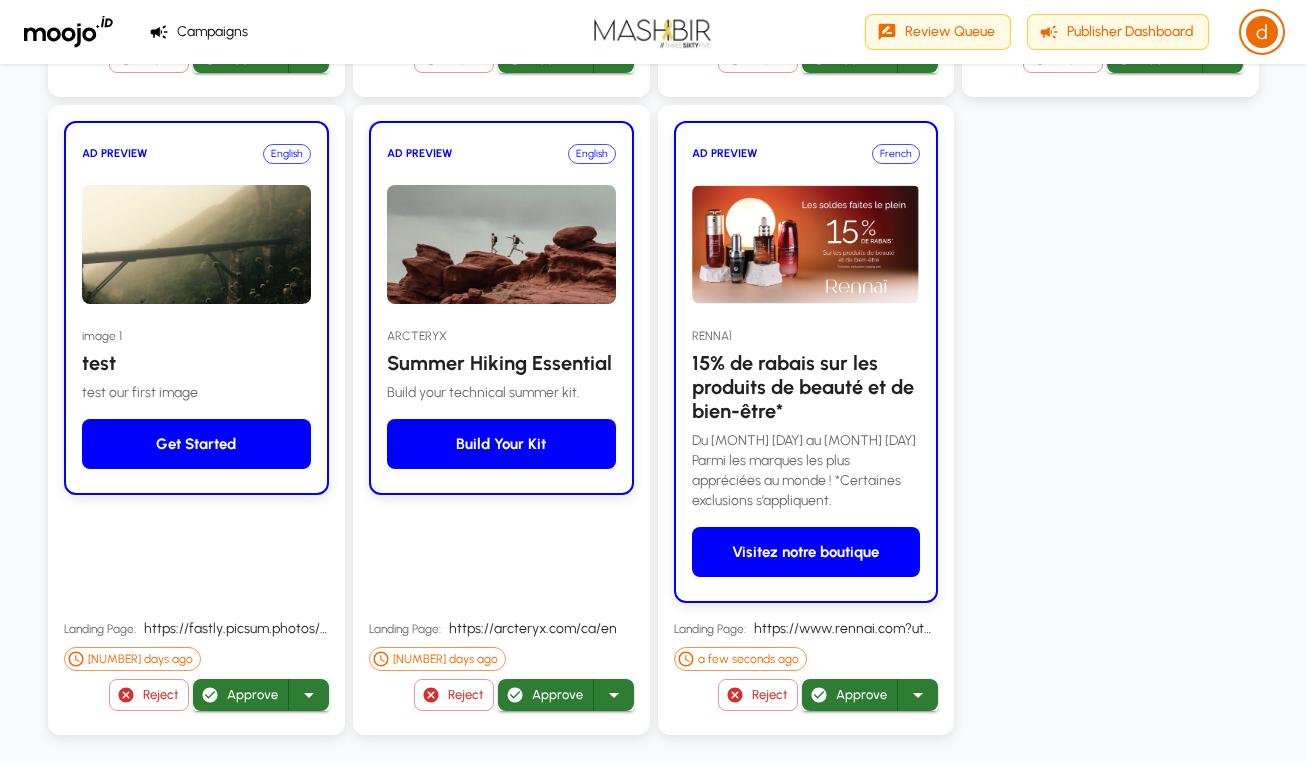 scroll, scrollTop: 2021, scrollLeft: 0, axis: vertical 